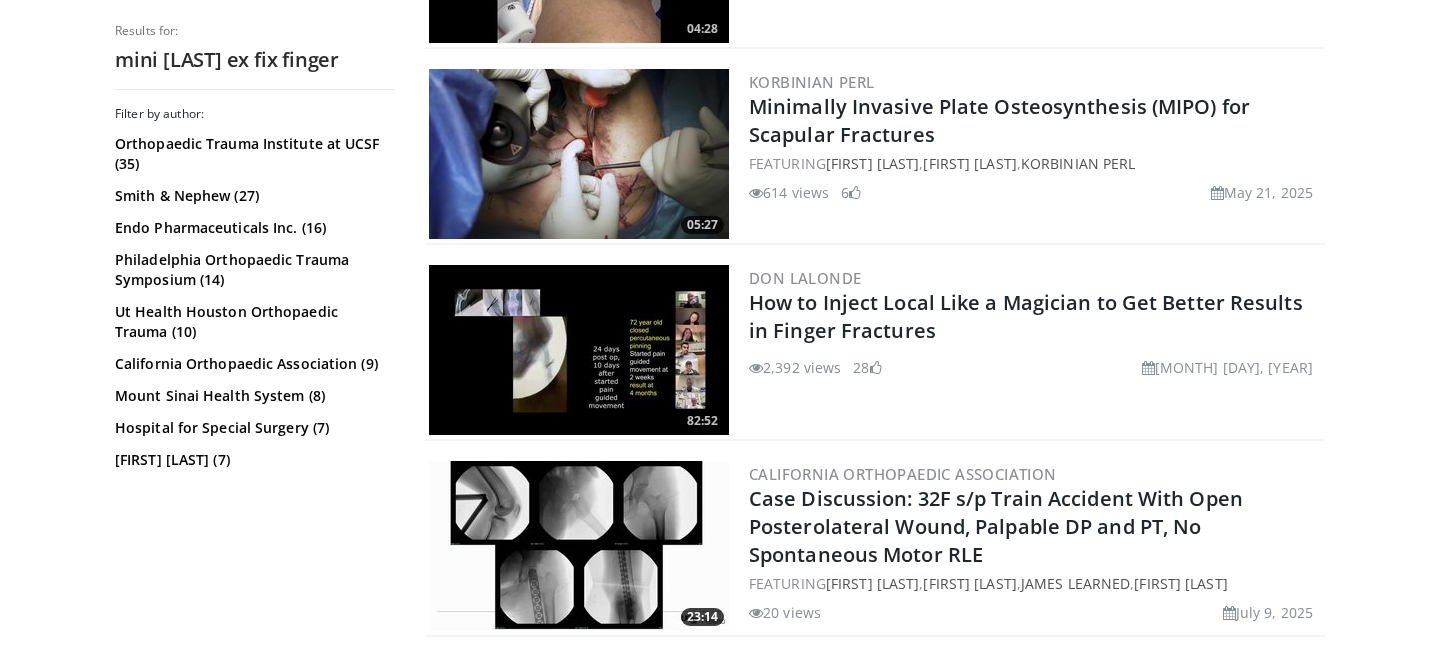scroll, scrollTop: 0, scrollLeft: 0, axis: both 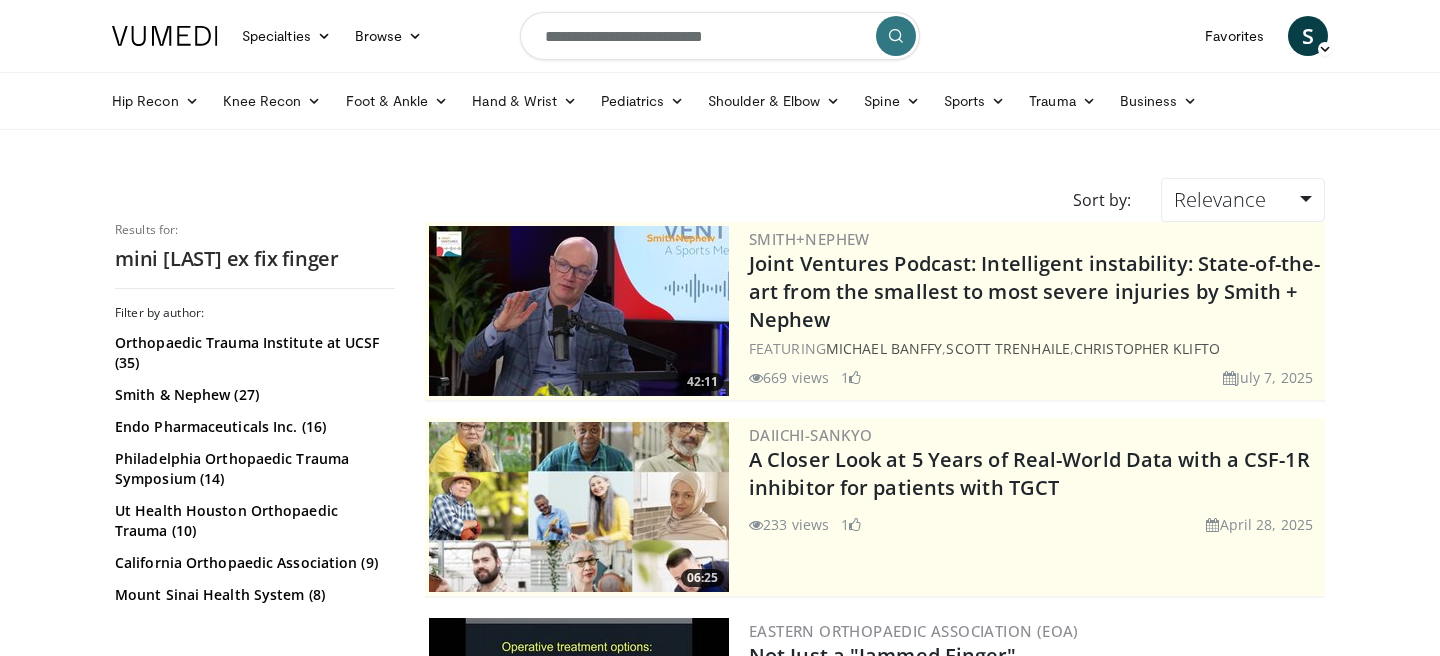 click on "**********" at bounding box center [720, 36] 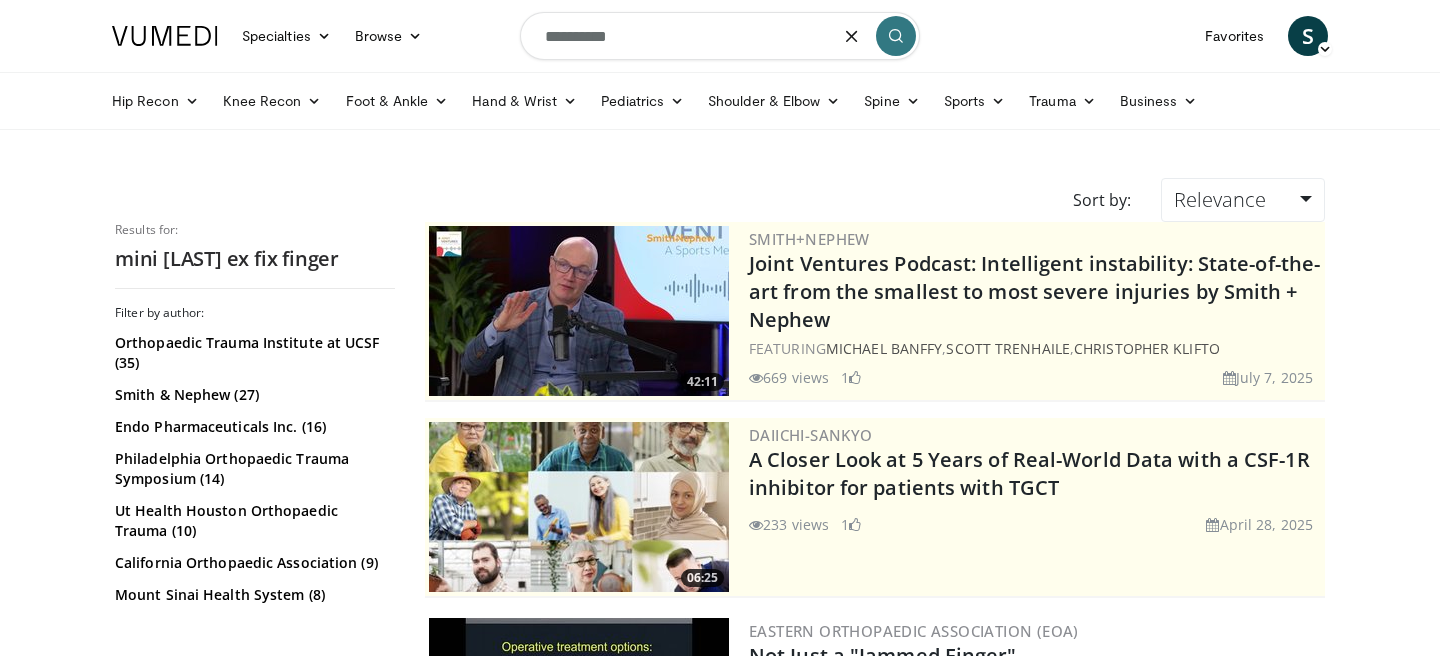type on "**********" 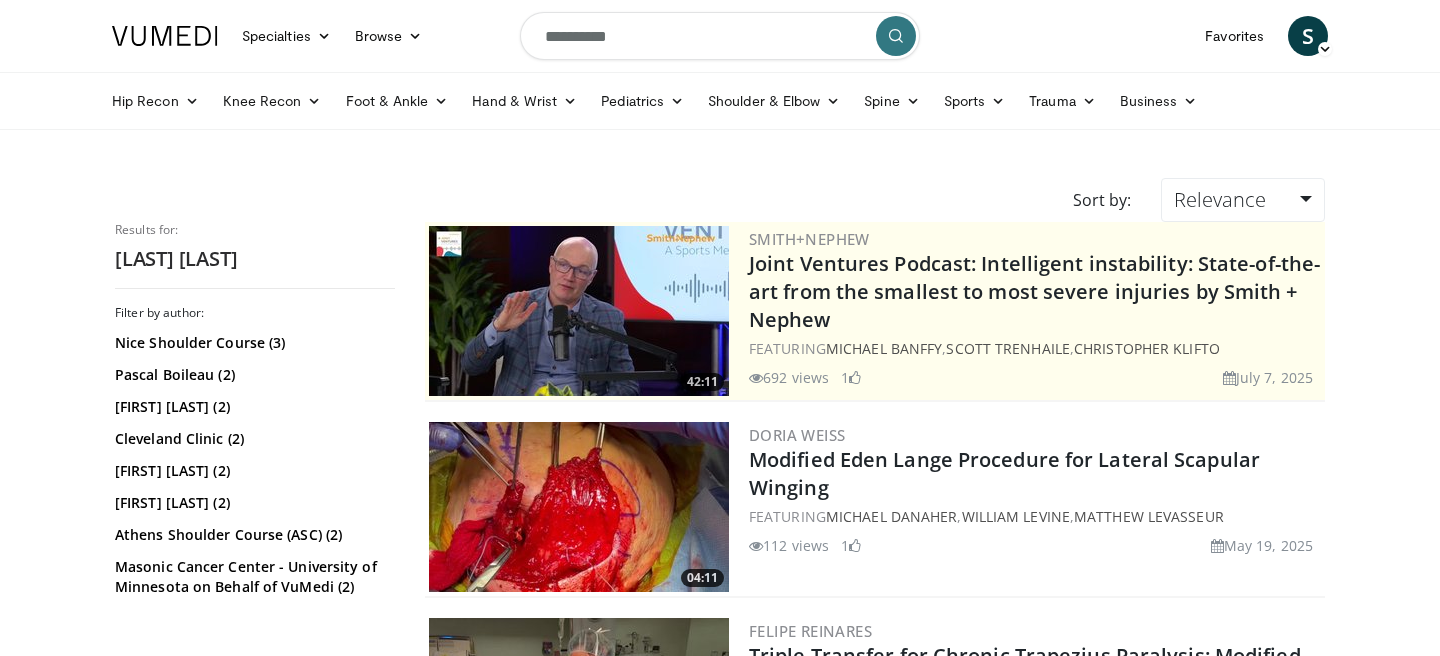 scroll, scrollTop: 0, scrollLeft: 0, axis: both 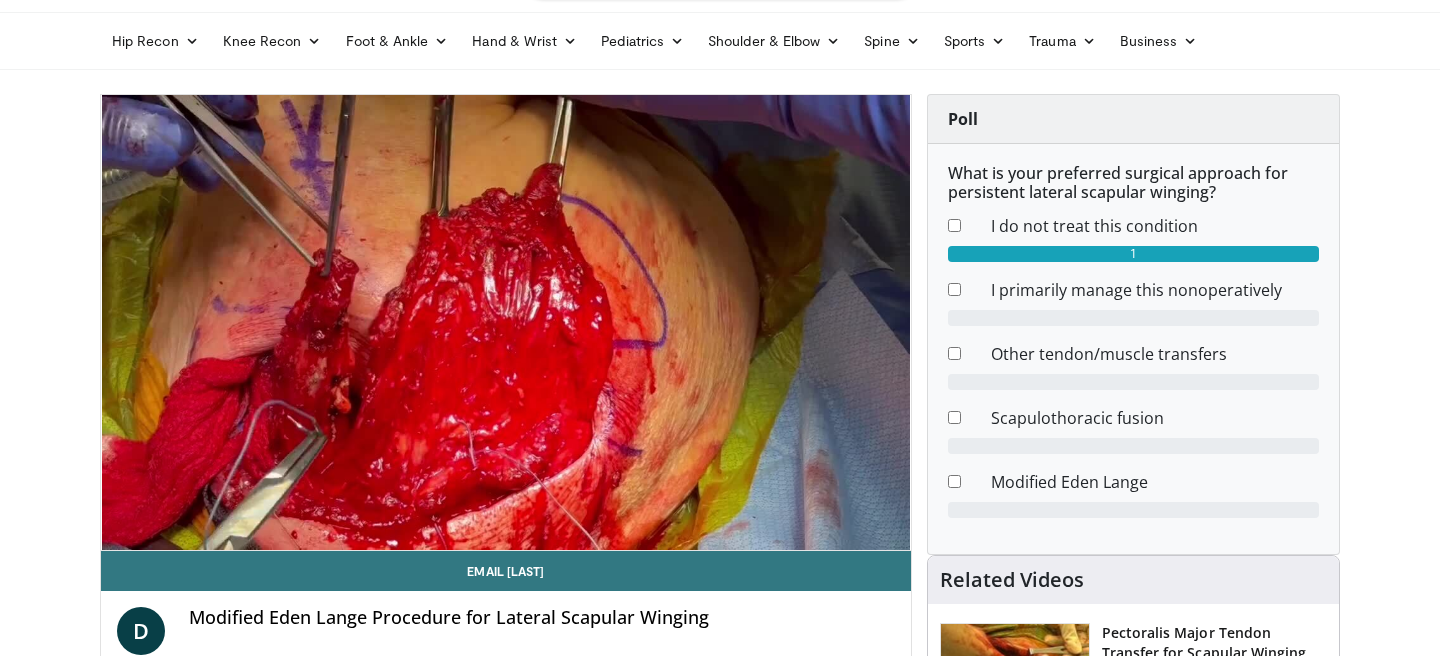 click on "Specialties
Adult & Family Medicine
Allergy, Asthma, Immunology
Anesthesiology
Cardiology
Dental
Dermatology
Endocrinology
Gastroenterology & Hepatology
General Surgery
Hematology & Oncology
Infectious Disease
Nephrology
Neurology
Neurosurgery
Obstetrics & Gynecology
Ophthalmology
Oral Maxillofacial
Orthopaedics
Otolaryngology
Pediatrics
Plastic Surgery
Podiatry
Psychiatry
Pulmonology
Radiation Oncology
Radiology
Rheumatology
Urology" at bounding box center [720, 1705] 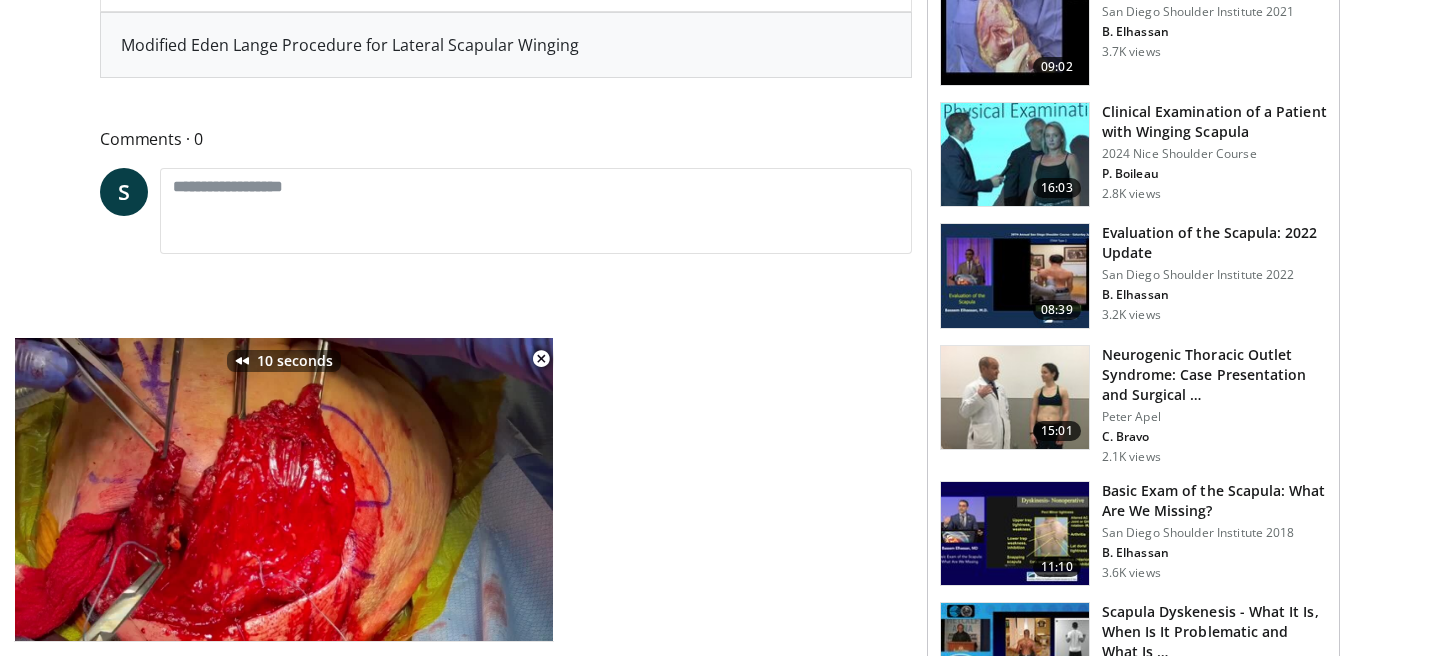 scroll, scrollTop: 860, scrollLeft: 0, axis: vertical 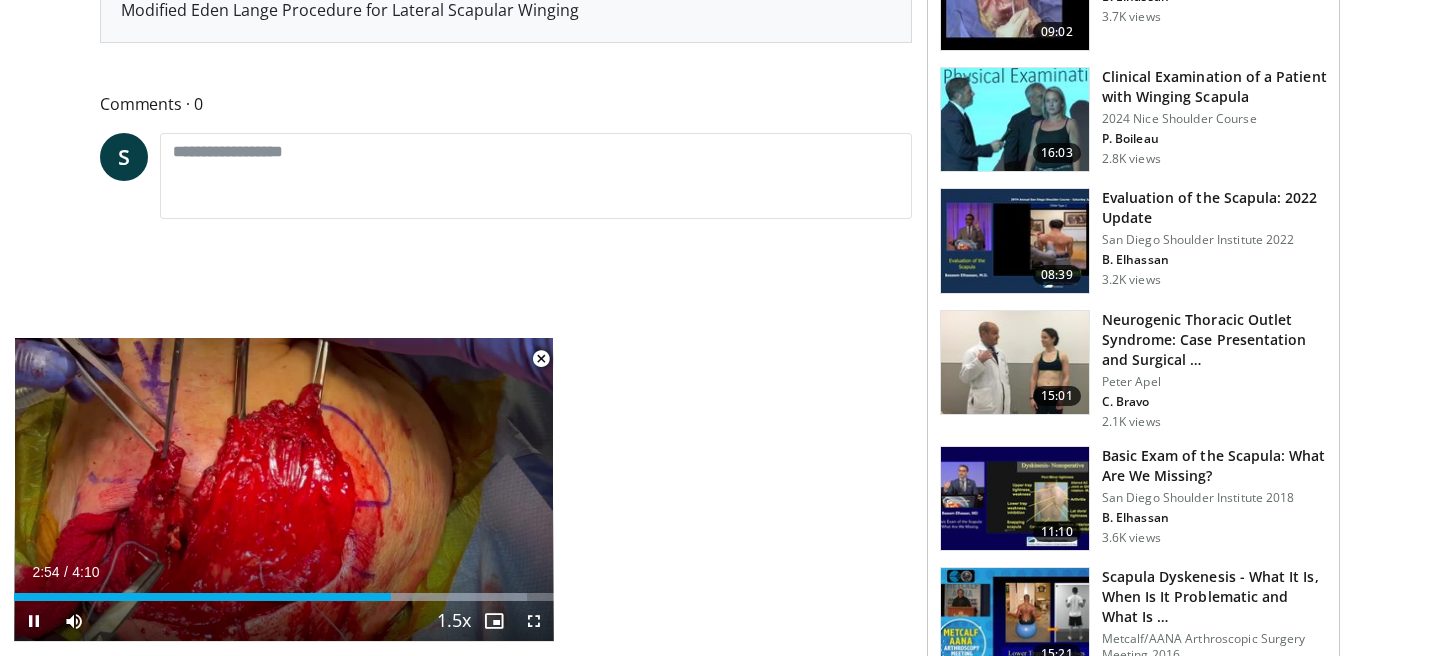click at bounding box center (541, 359) 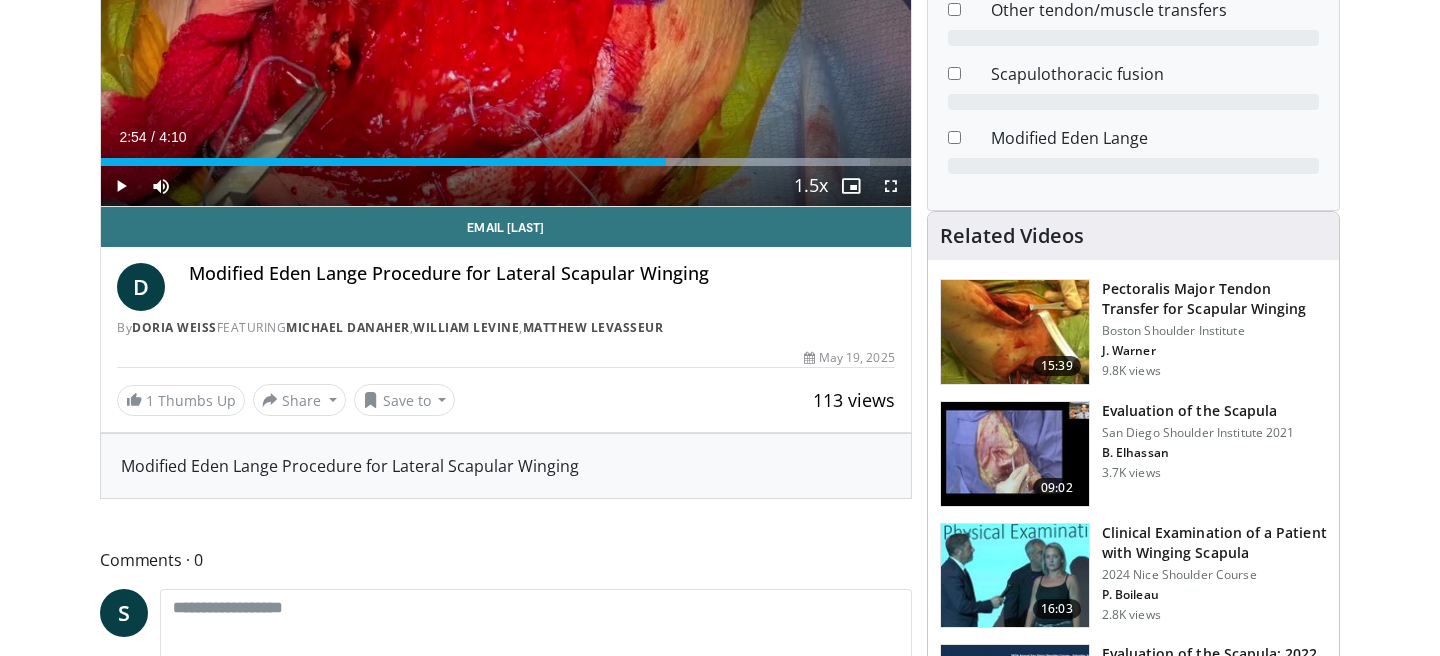 scroll, scrollTop: 0, scrollLeft: 0, axis: both 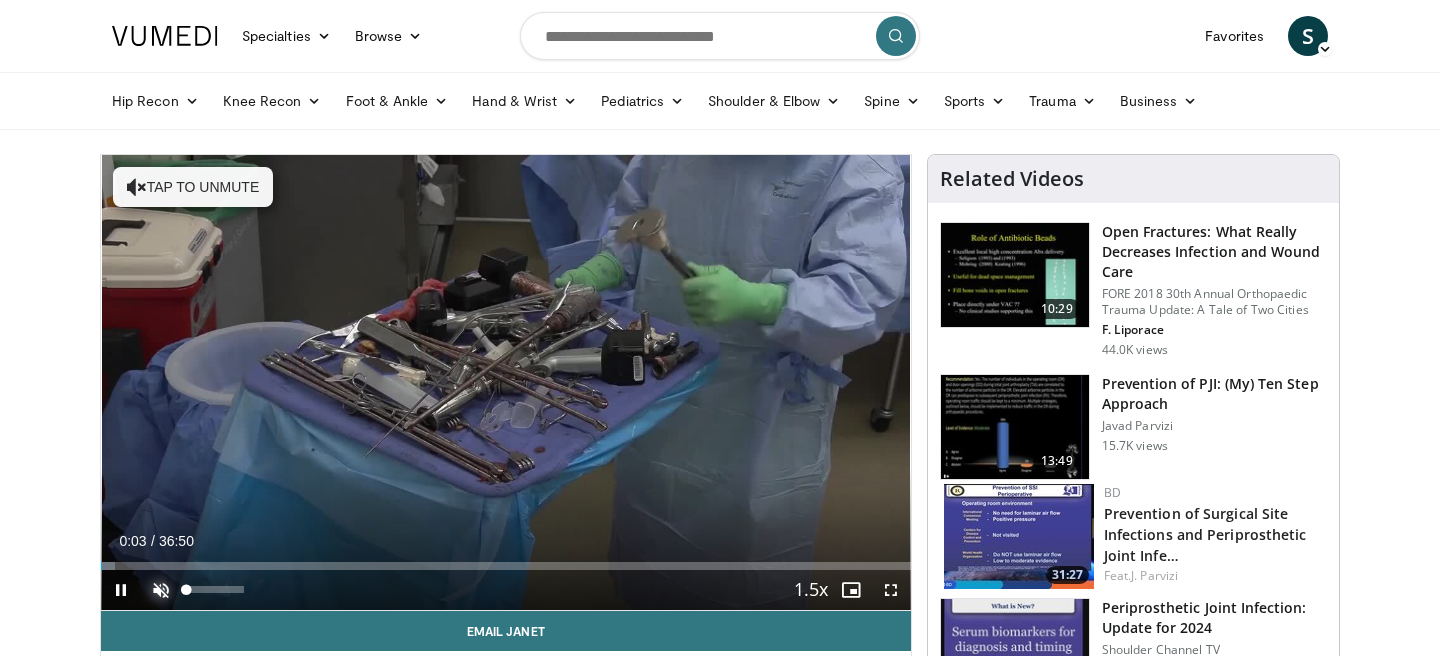 click at bounding box center (161, 590) 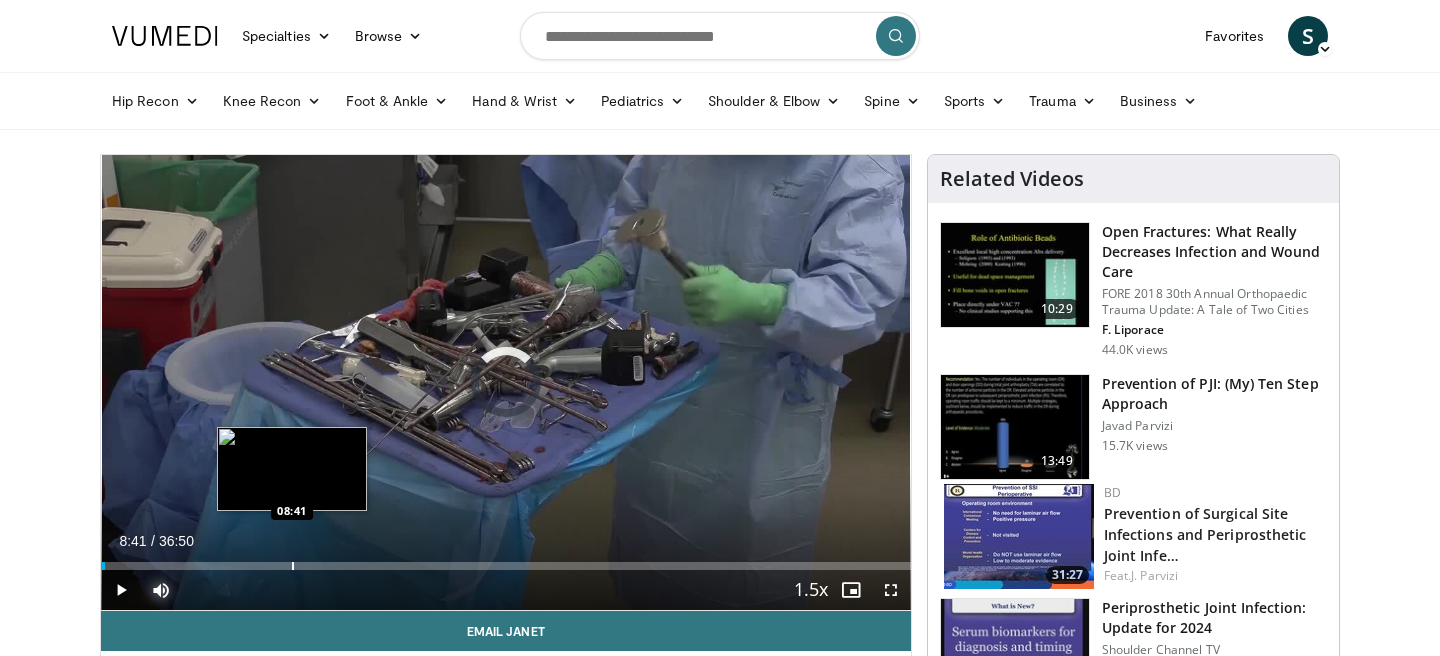 click at bounding box center [293, 566] 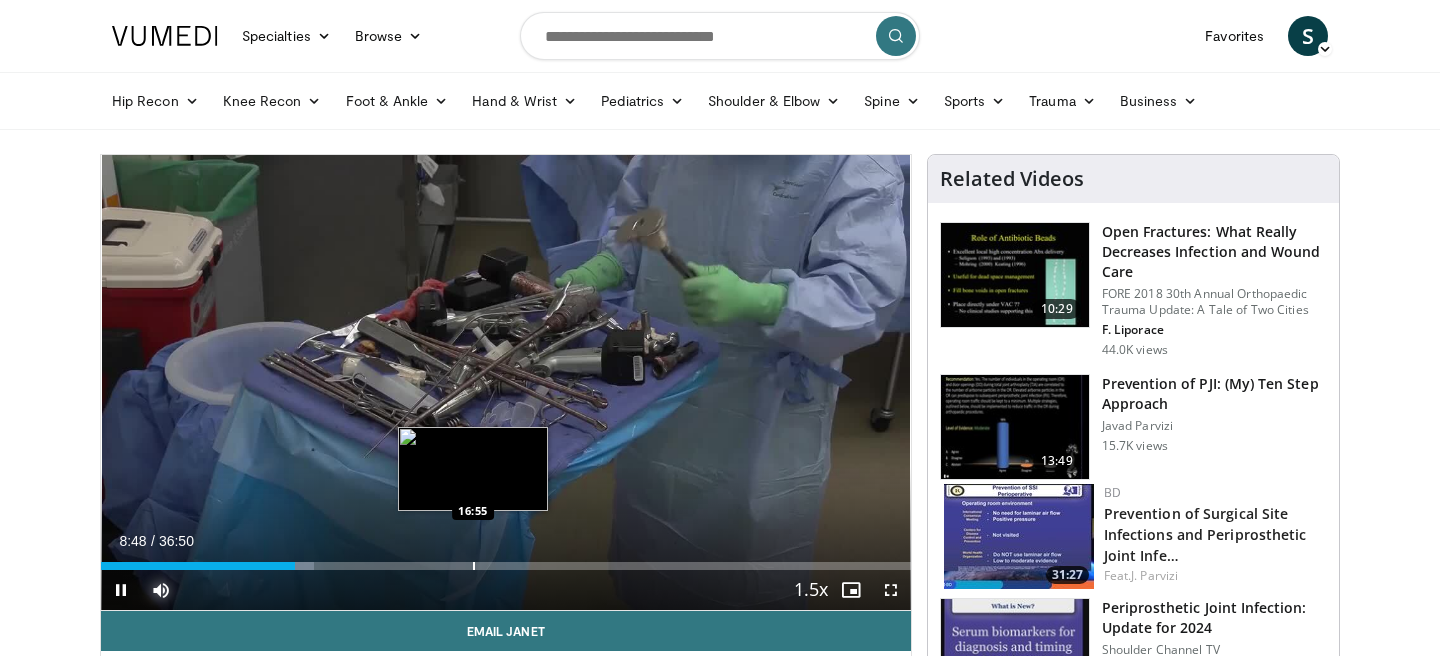 click at bounding box center [474, 566] 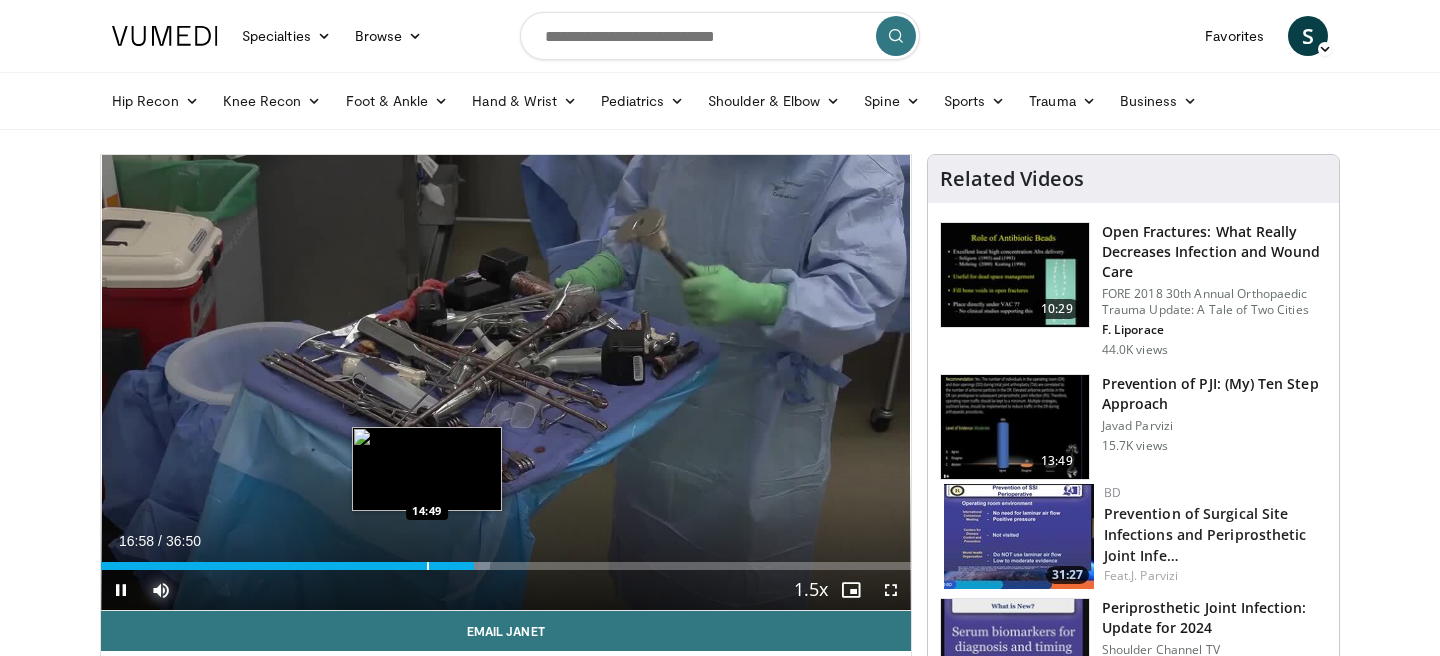 click at bounding box center [428, 566] 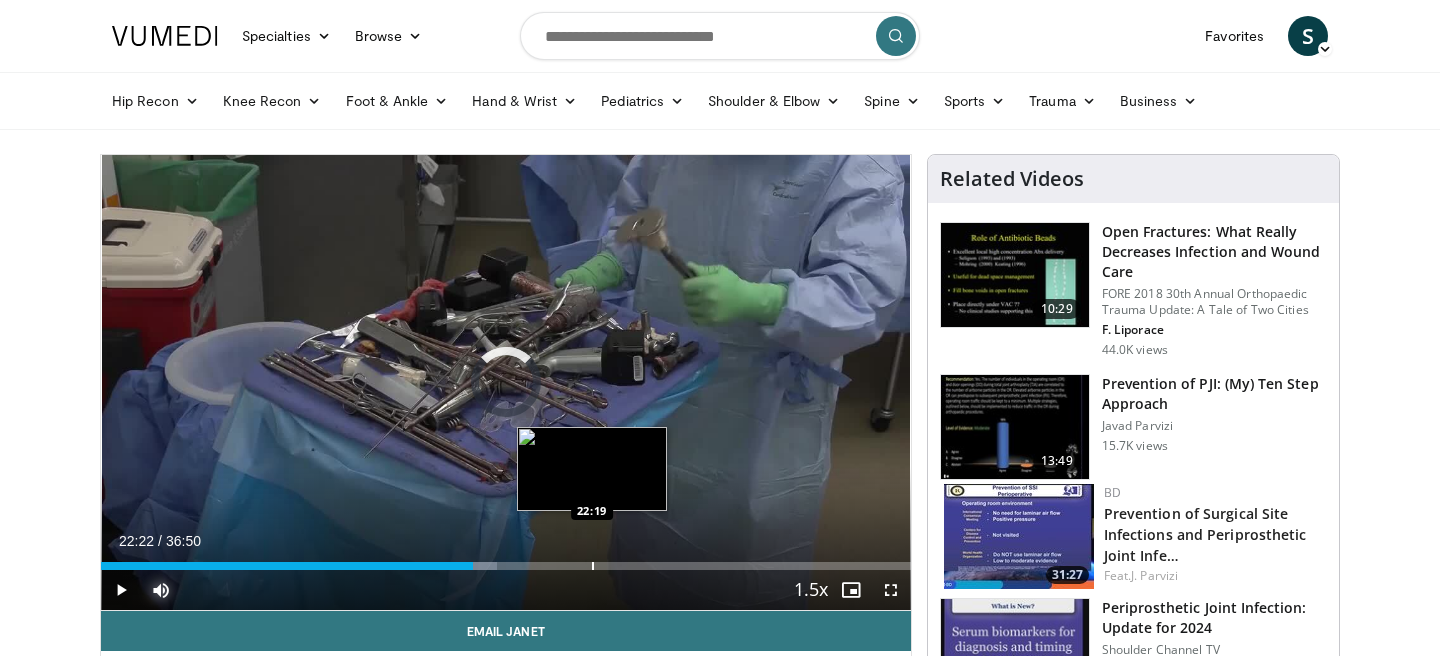 click at bounding box center (593, 566) 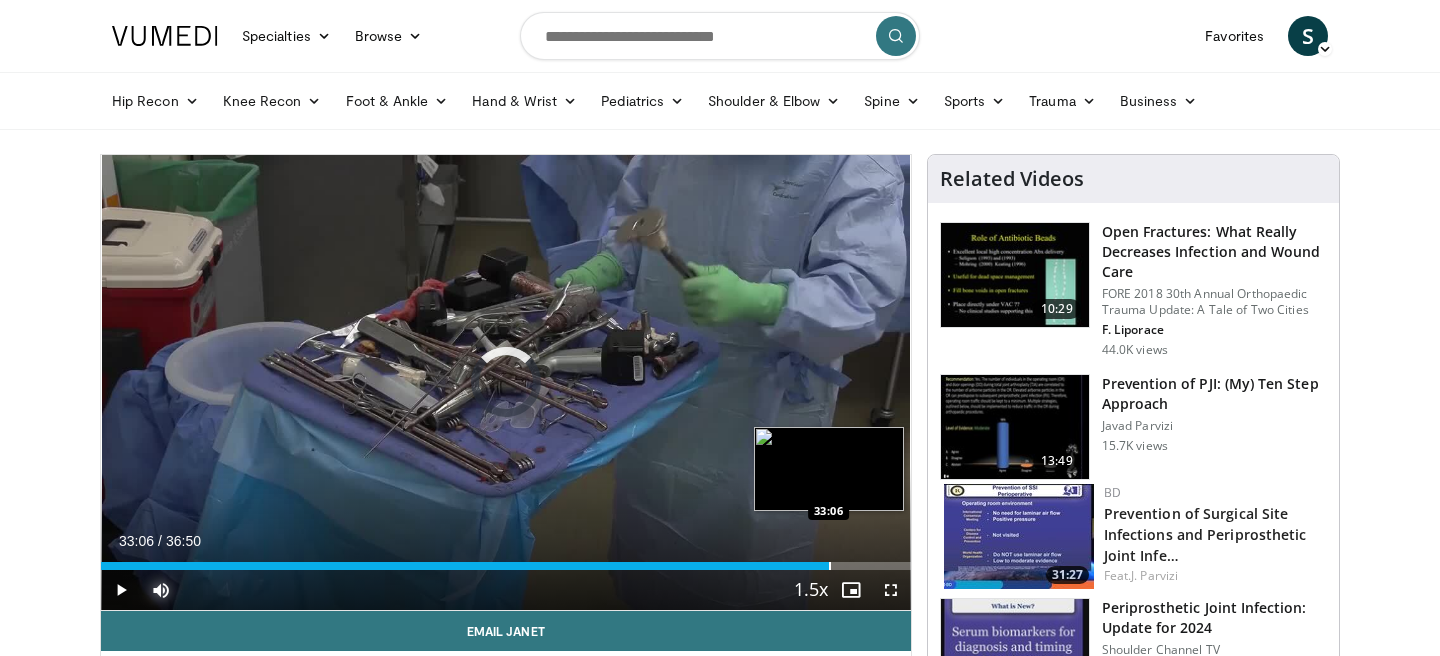 click at bounding box center (830, 566) 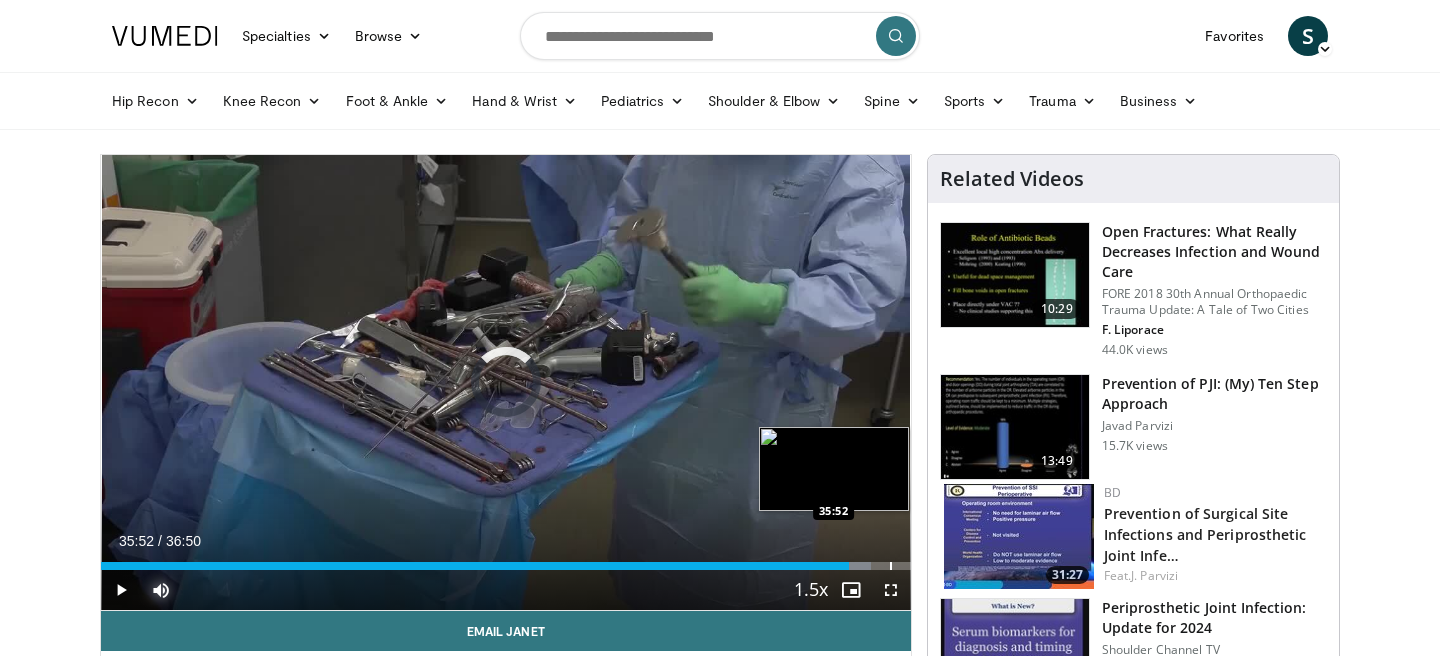 click at bounding box center [891, 566] 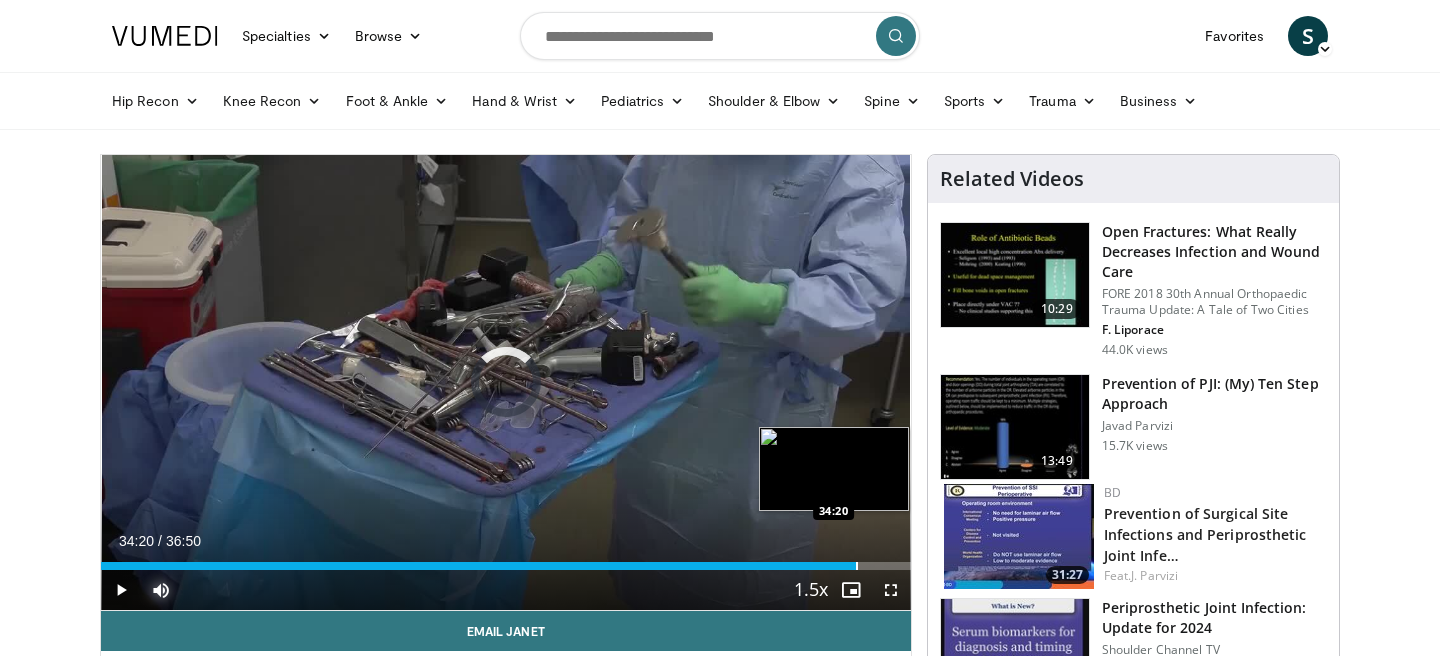 click at bounding box center (857, 566) 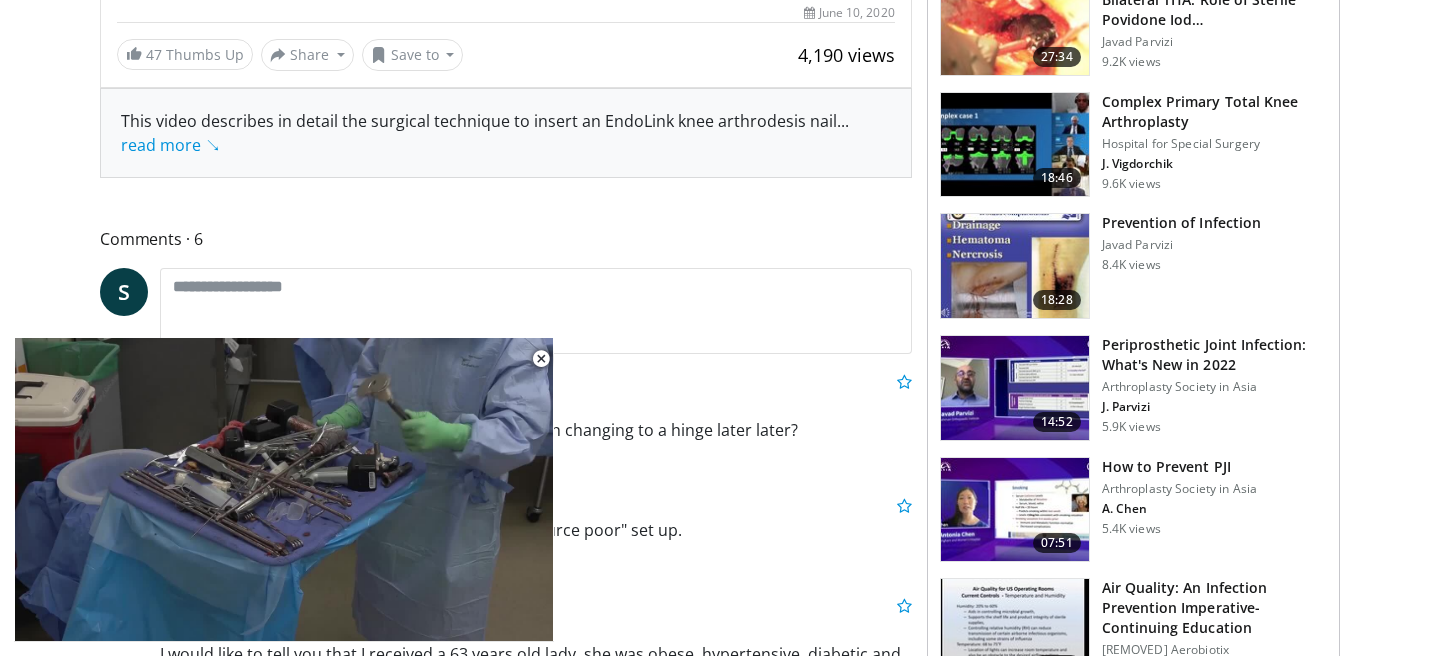 scroll, scrollTop: 751, scrollLeft: 0, axis: vertical 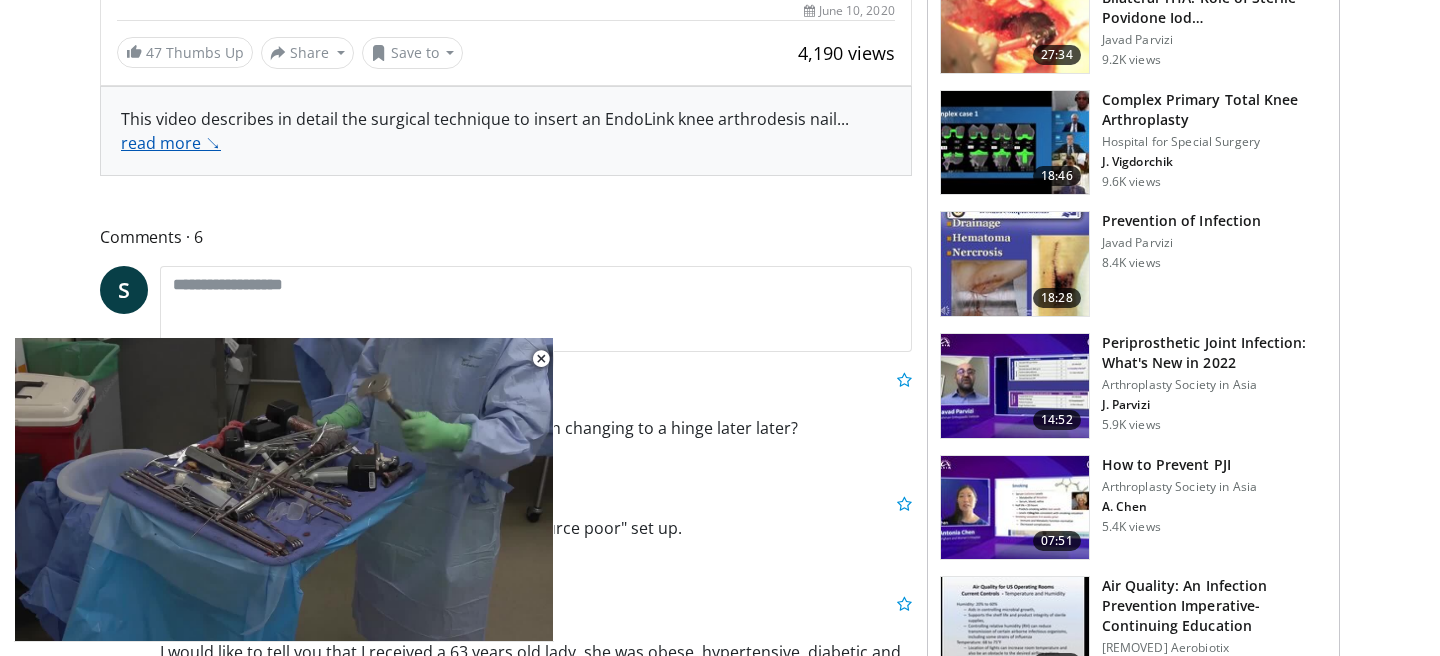 click on "read more ↘" at bounding box center [171, 143] 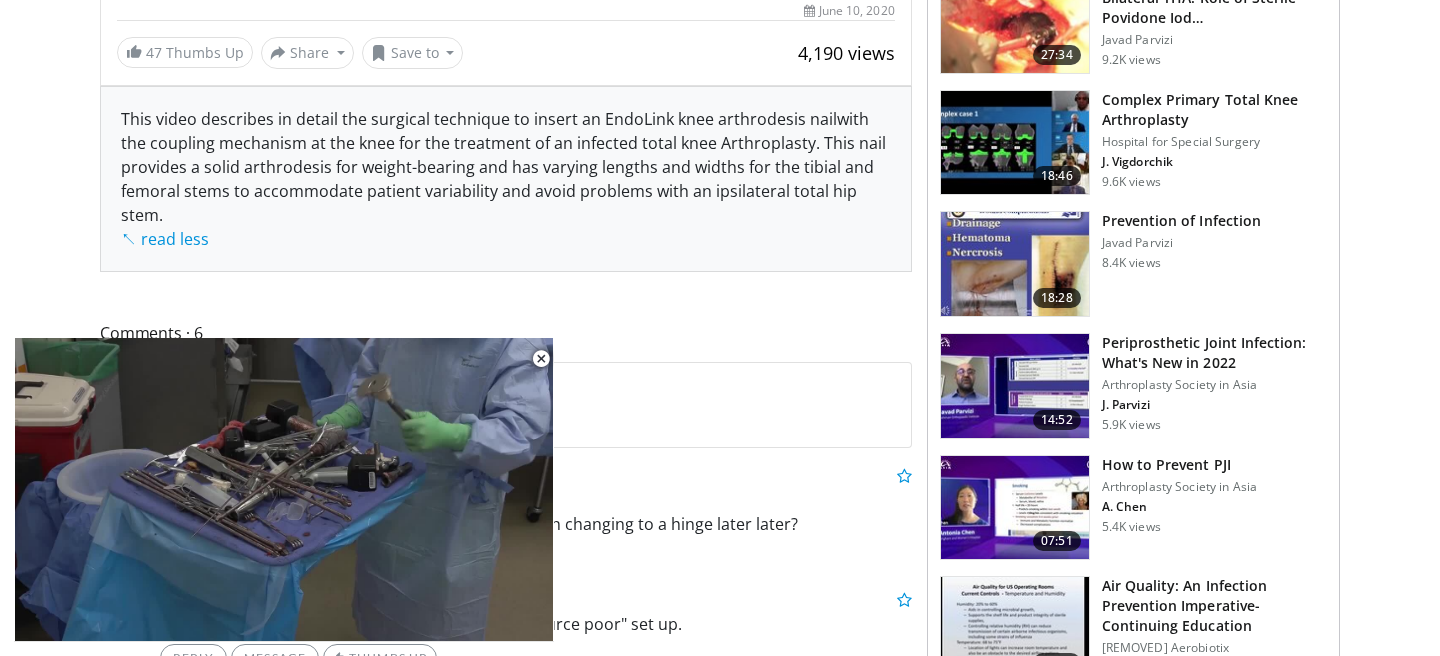 click on "Specialties
Adult & Family Medicine
Allergy, Asthma, Immunology
Anesthesiology
Cardiology
Dental
Dermatology
Endocrinology
Gastroenterology & Hepatology
General Surgery
Hematology & Oncology
Infectious Disease
Nephrology
Neurology
Neurosurgery
Obstetrics & Gynecology
Ophthalmology
Oral Maxillofacial
Orthopaedics
Otolaryngology
Pediatrics
Plastic Surgery
Podiatry
Psychiatry
Pulmonology
Radiation Oncology
Radiology
Rheumatology
Urology" at bounding box center [720, 769] 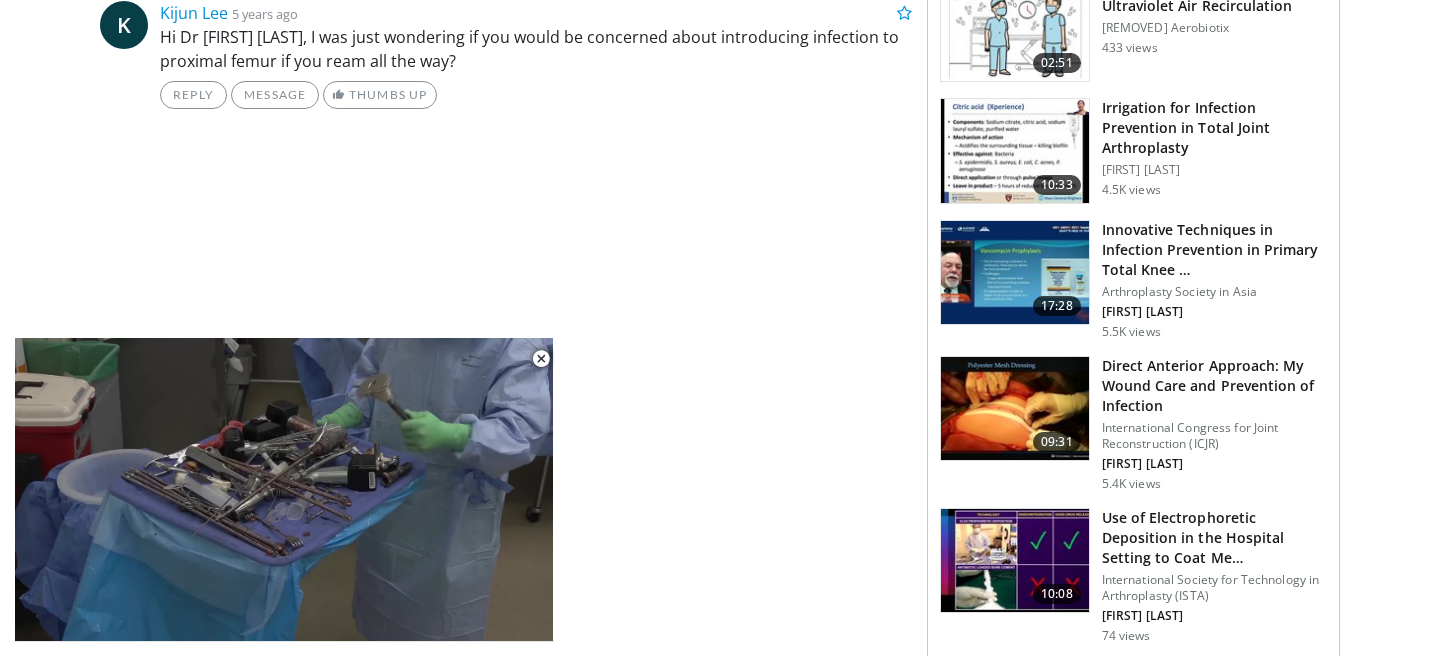 scroll, scrollTop: 2003, scrollLeft: 0, axis: vertical 